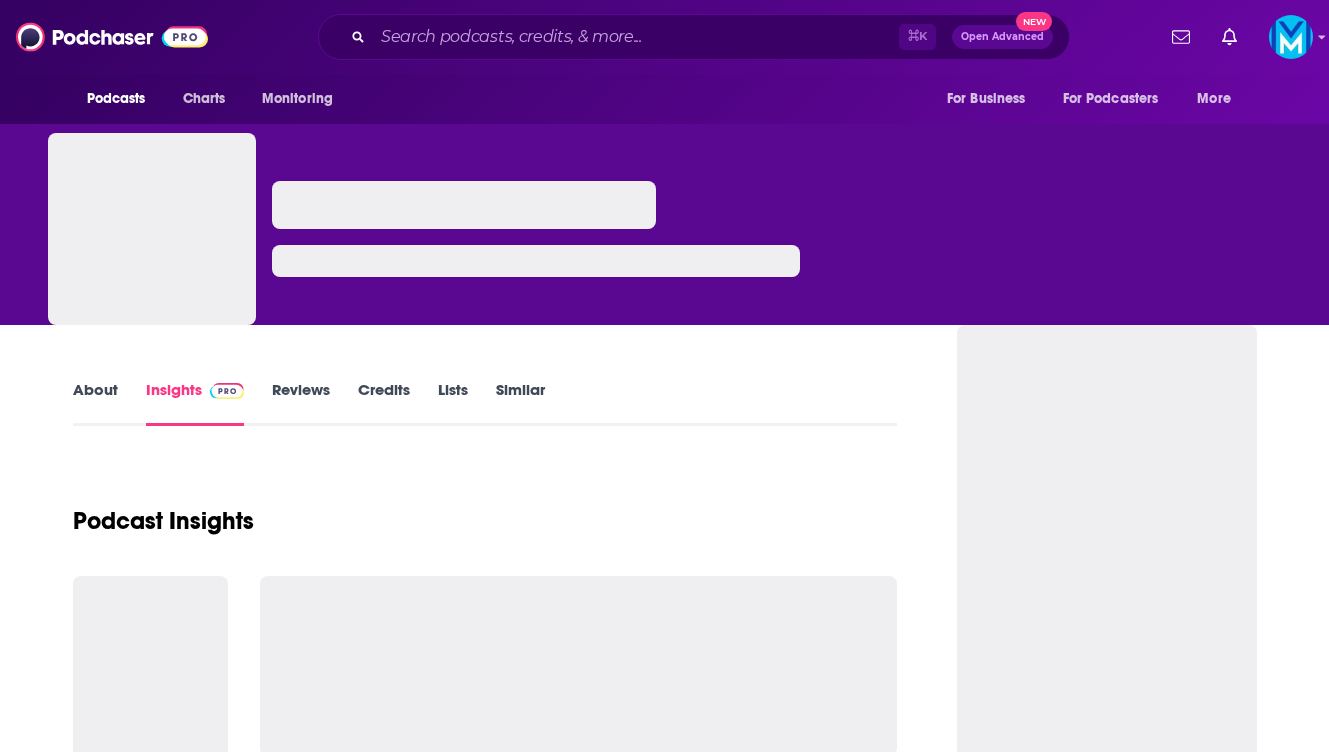scroll, scrollTop: 0, scrollLeft: 0, axis: both 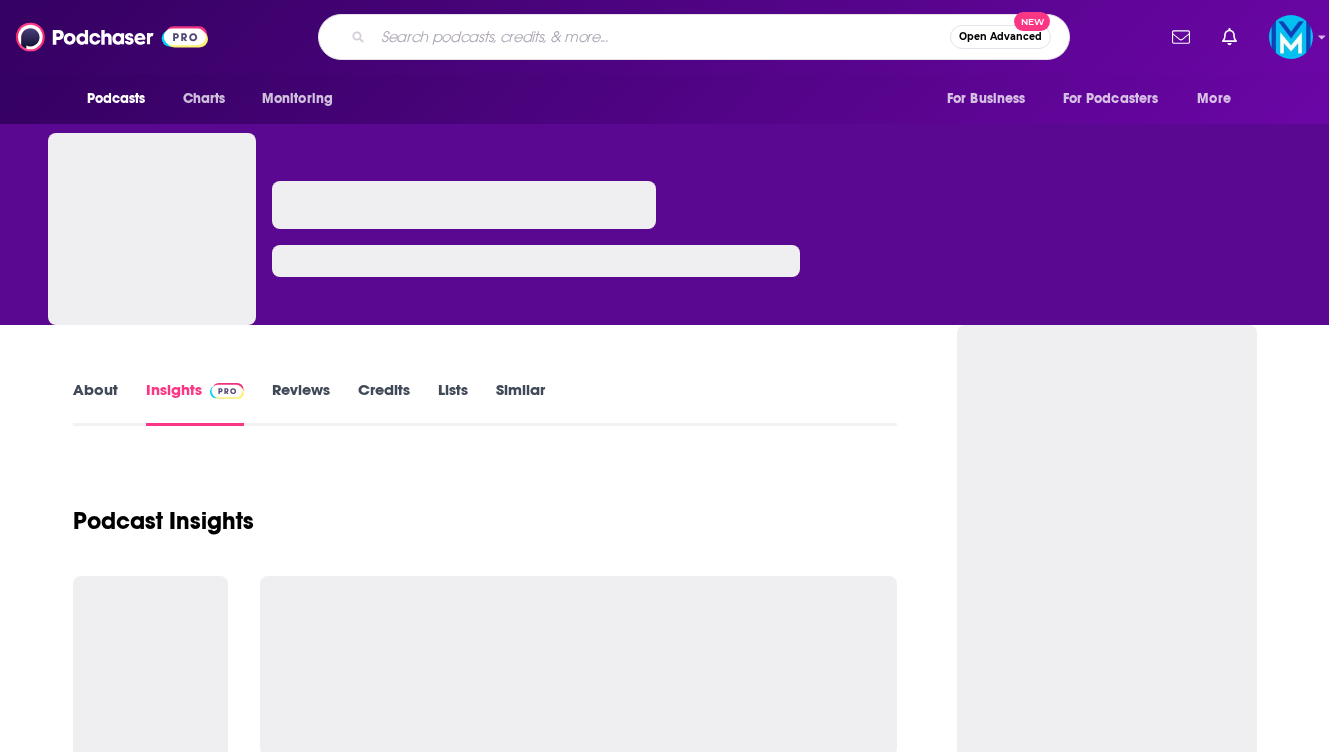 click at bounding box center (661, 37) 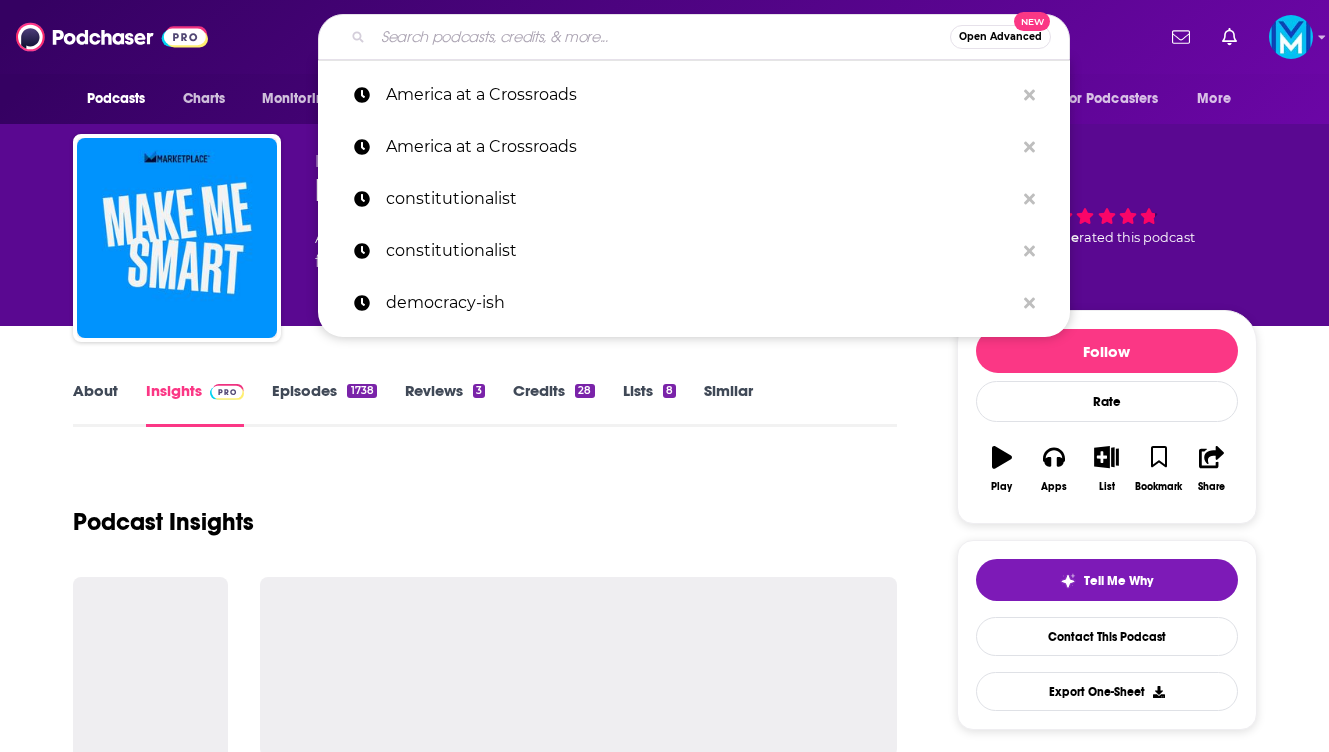 paste on "Retail Redeveloped with [FIRST] [LAST] (Colliers)" 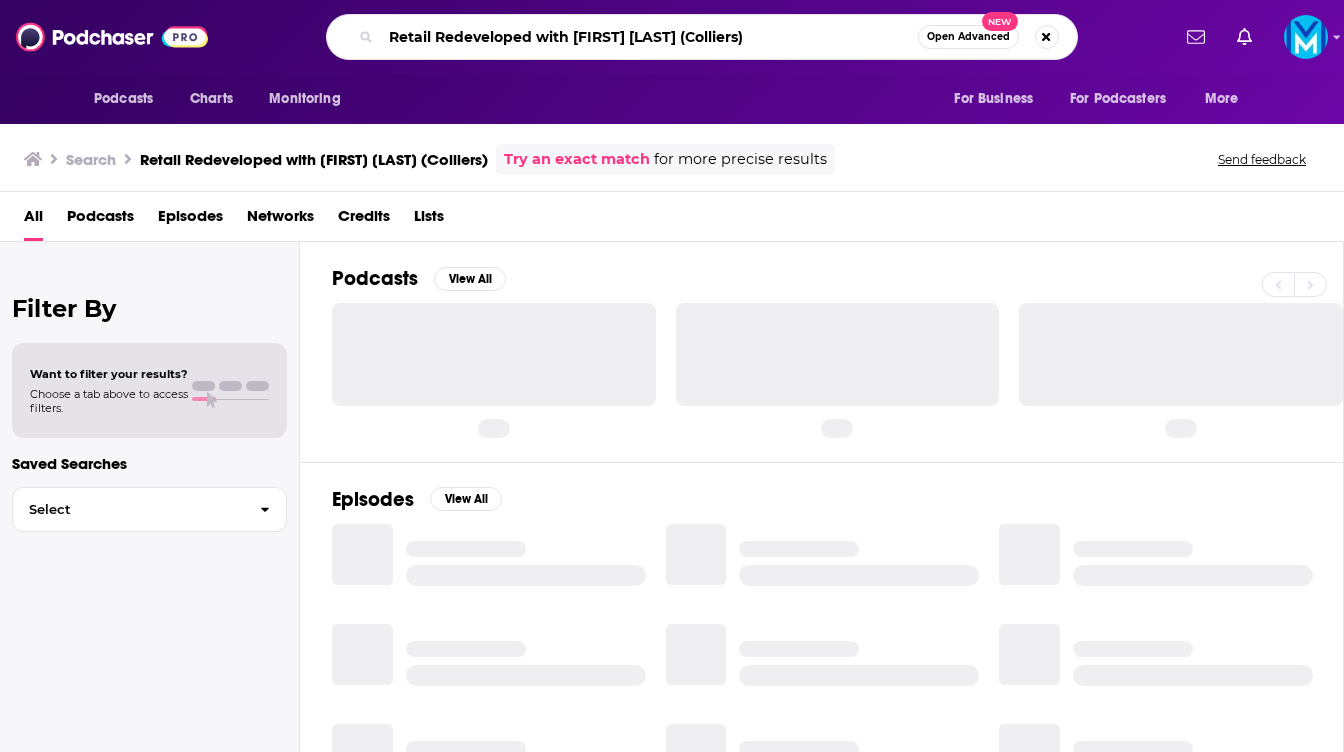 drag, startPoint x: 766, startPoint y: 37, endPoint x: 687, endPoint y: 38, distance: 79.00633 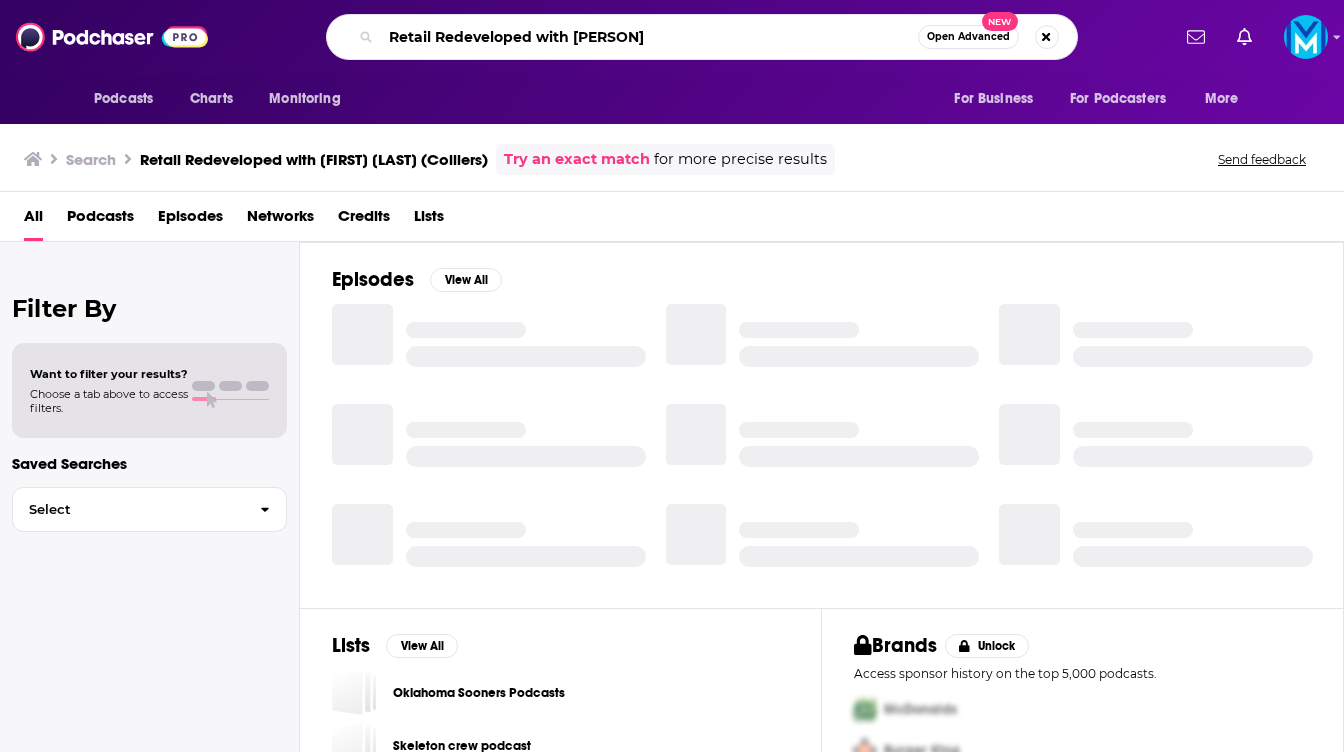 type on "Retail Redeveloped with [PERSON]" 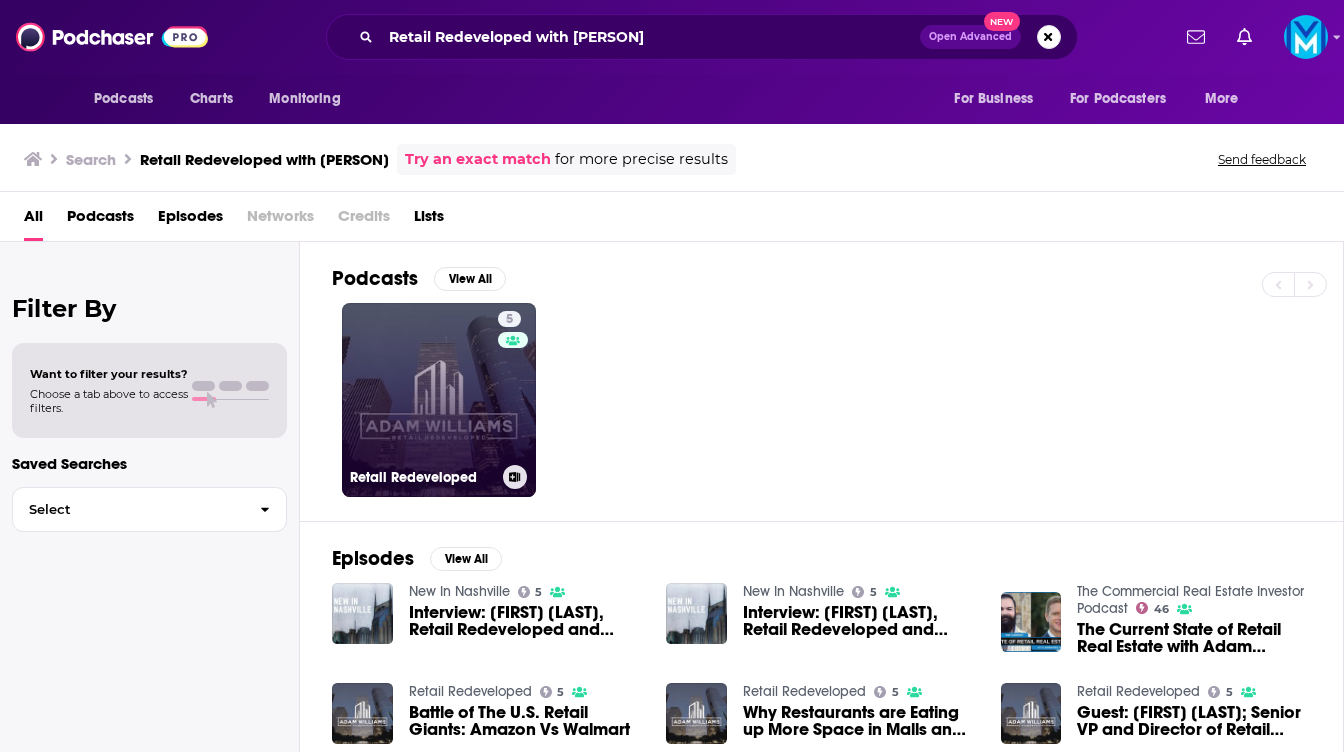 click on "5 Retail Redeveloped" at bounding box center (439, 400) 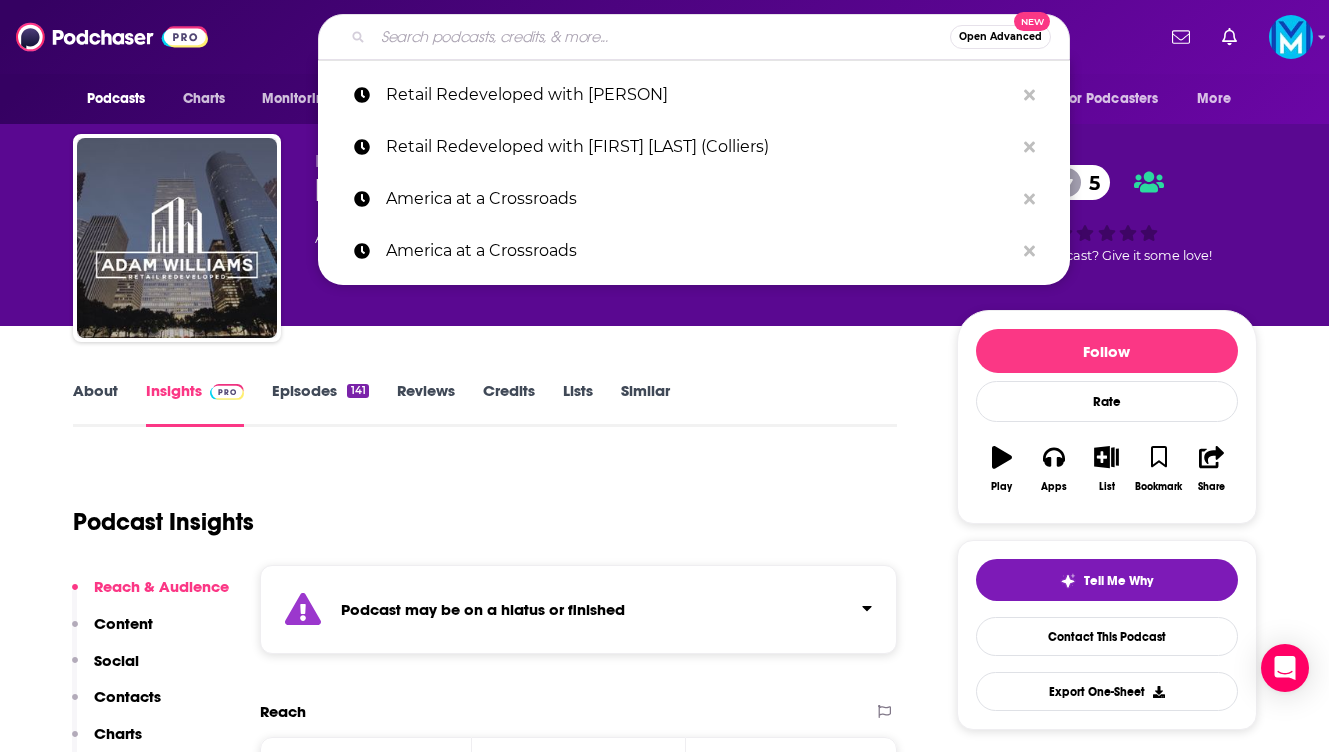 click at bounding box center (661, 37) 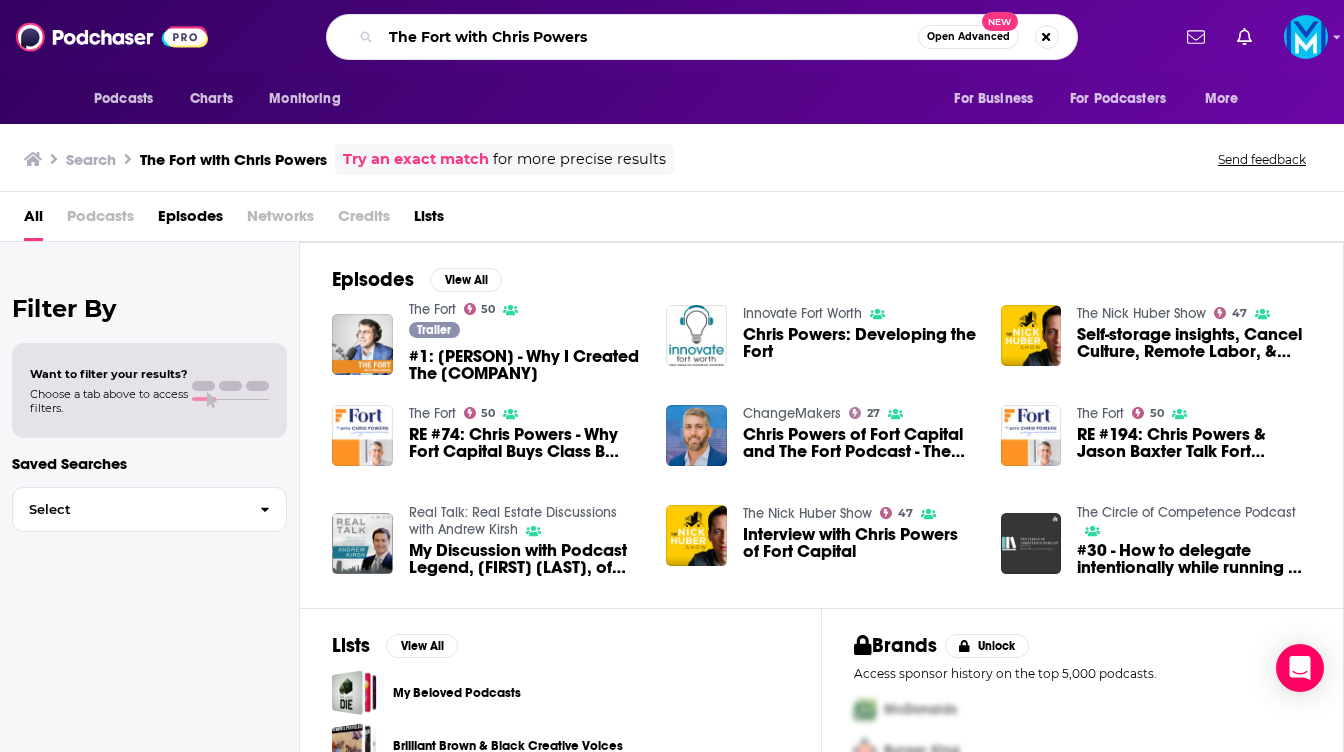 drag, startPoint x: 600, startPoint y: 40, endPoint x: 271, endPoint y: 40, distance: 329 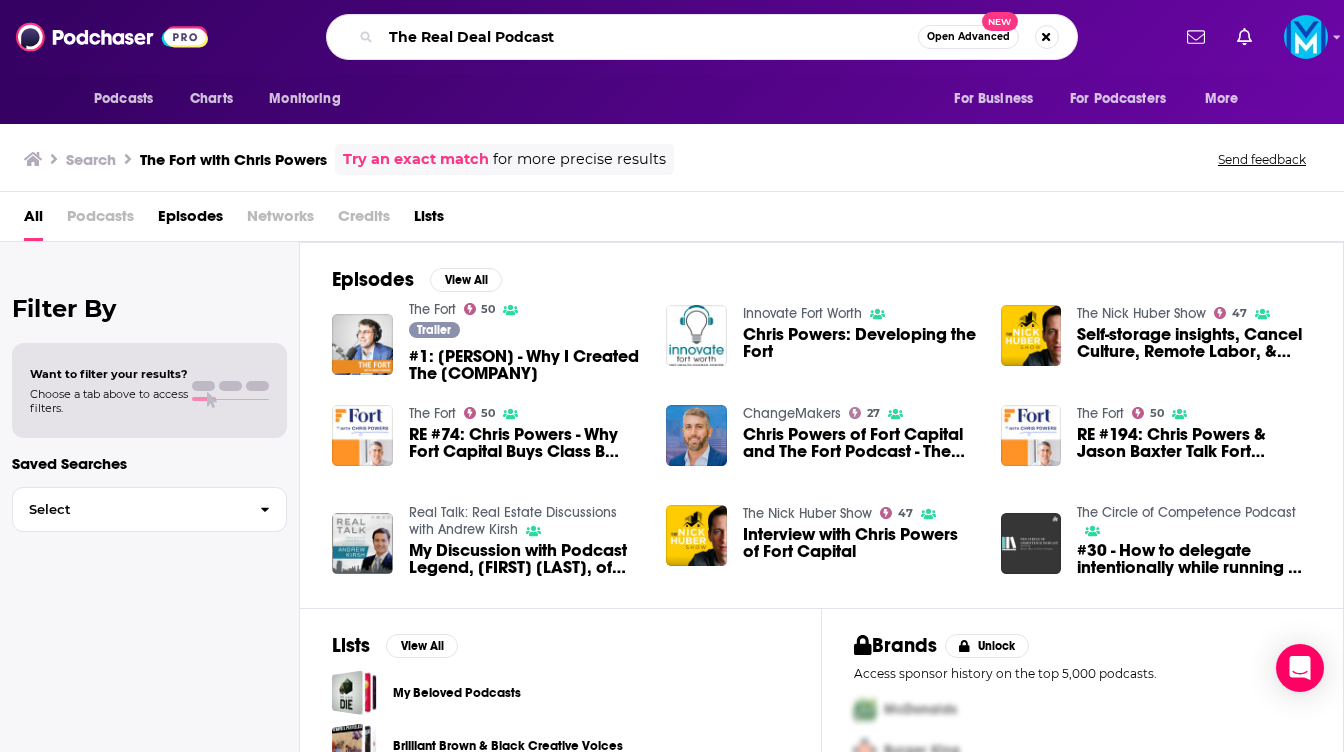 type on "The Real Deal Podcast" 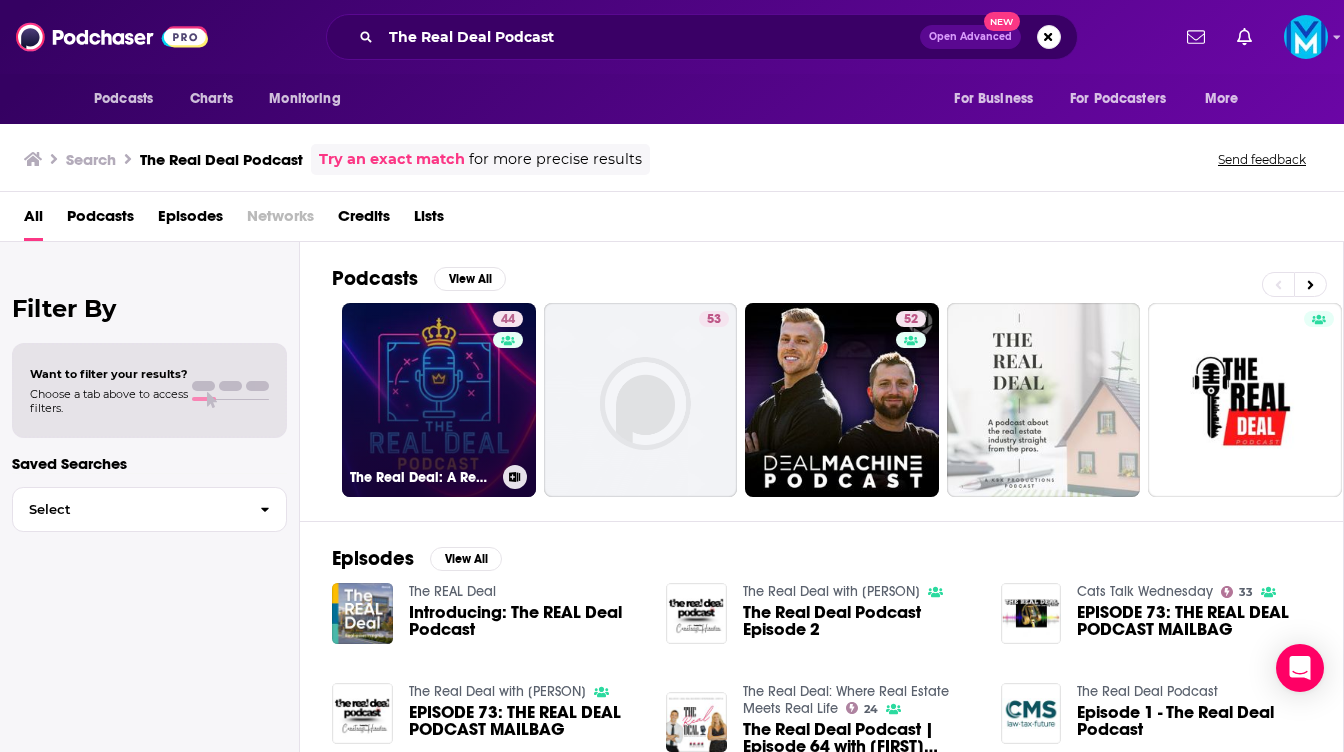 click on "44 The Real Deal: A Real Madrid Podcast" at bounding box center (439, 400) 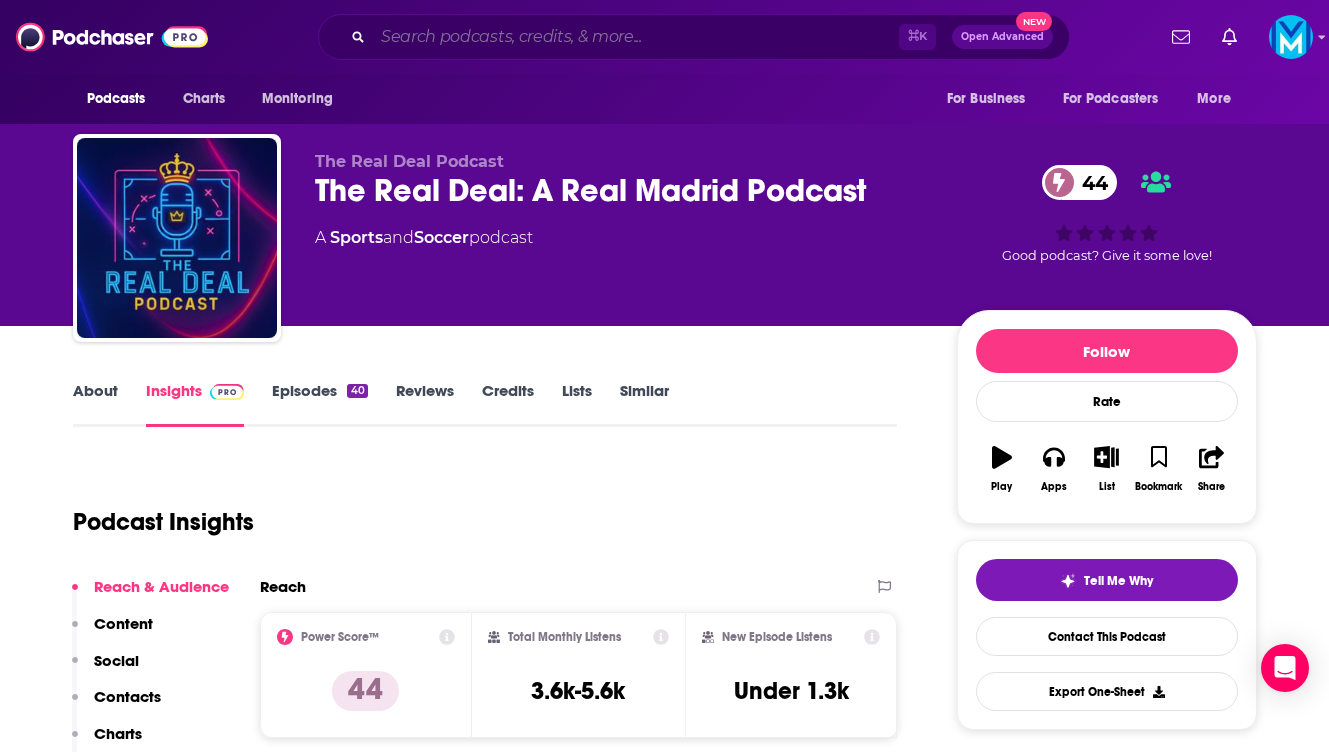 click at bounding box center (636, 37) 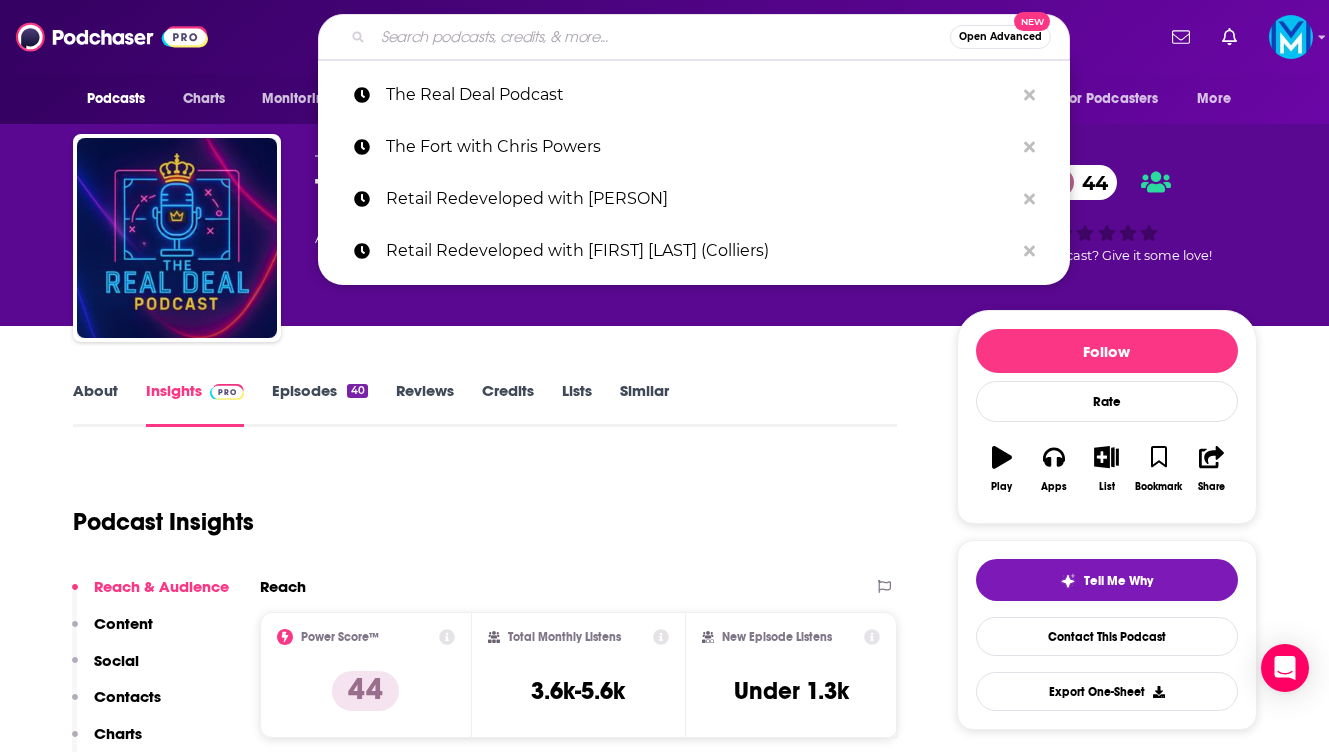 paste on "The Crexi Commercial Real Estate Podcast" 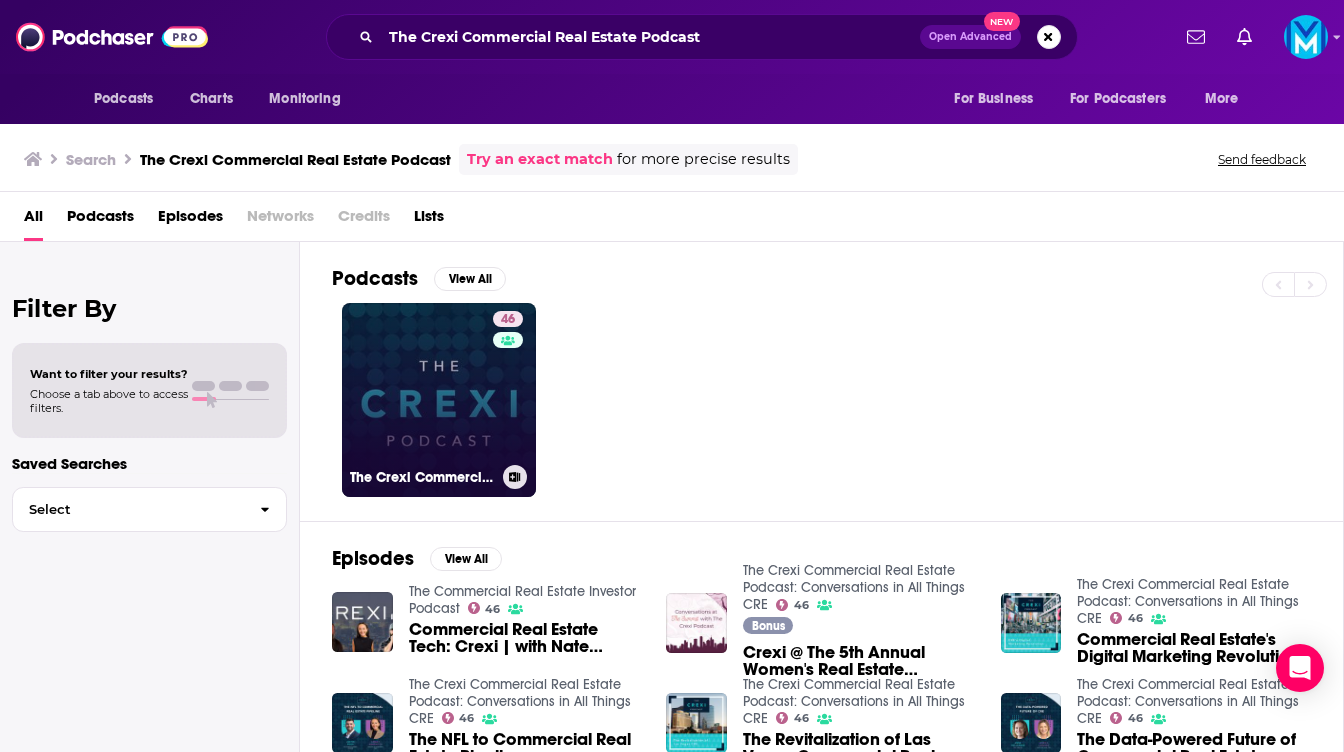 click on "46 The Crexi Commercial Real Estate Podcast: Conversations in All Things CRE" at bounding box center (439, 400) 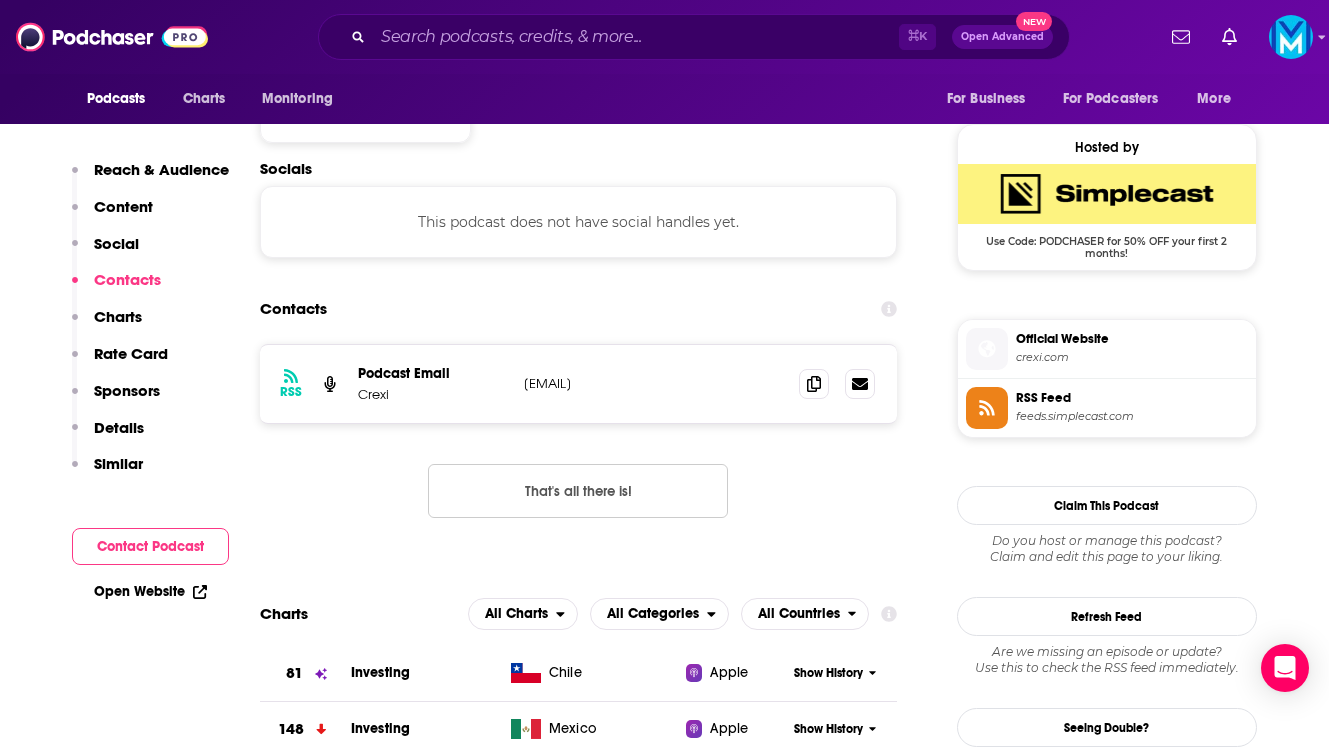 scroll, scrollTop: 1572, scrollLeft: 0, axis: vertical 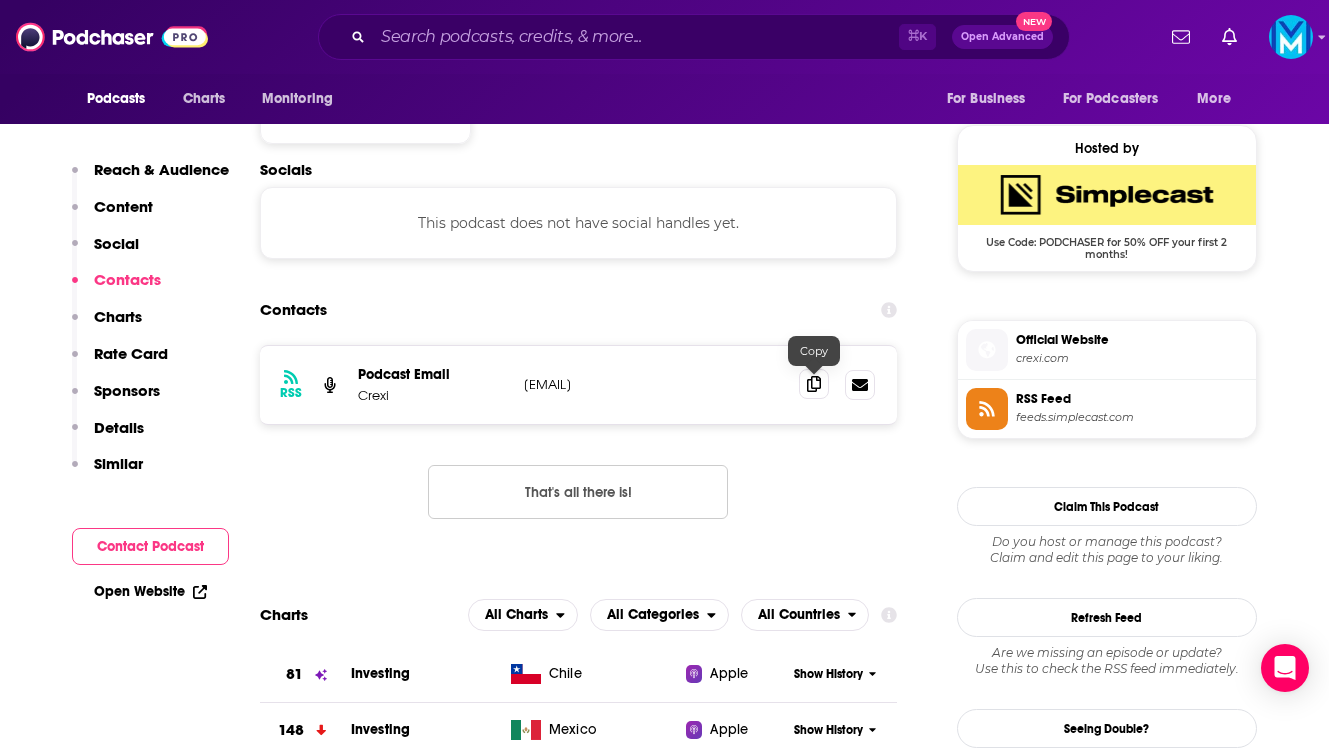 click 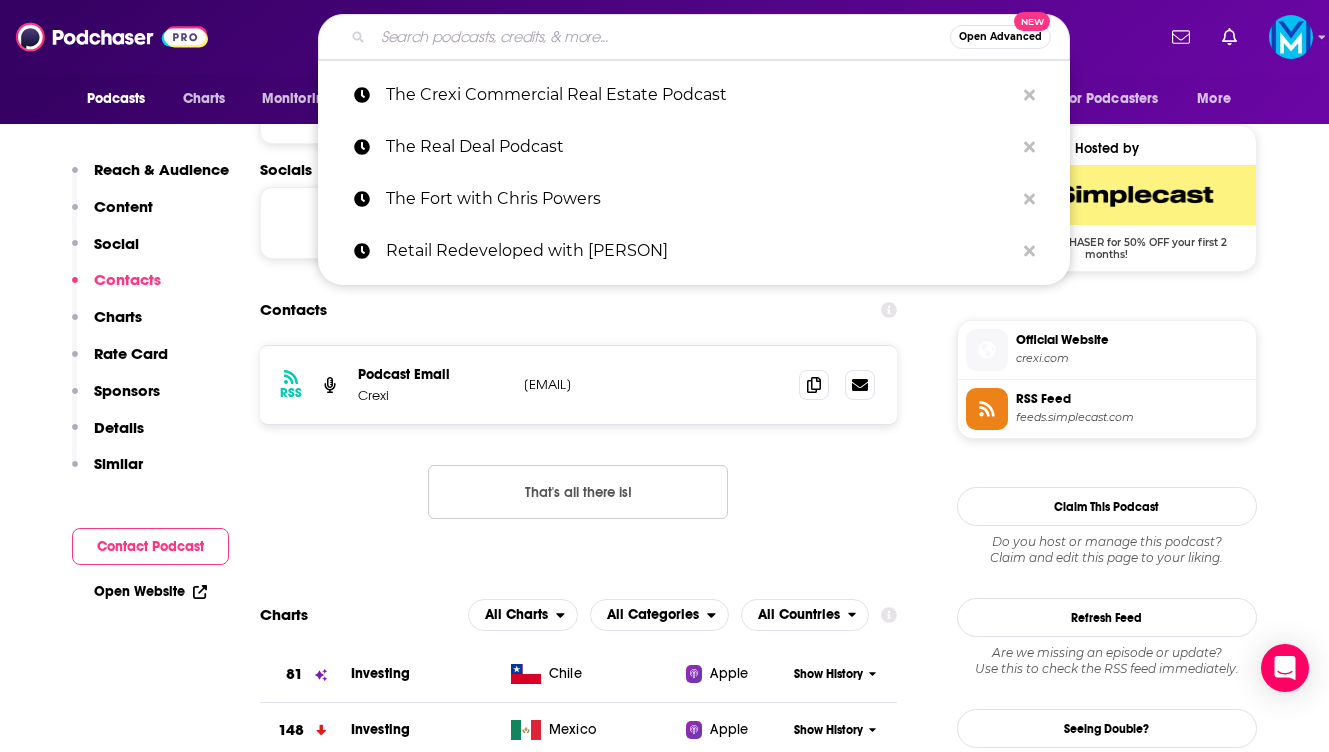 click at bounding box center [661, 37] 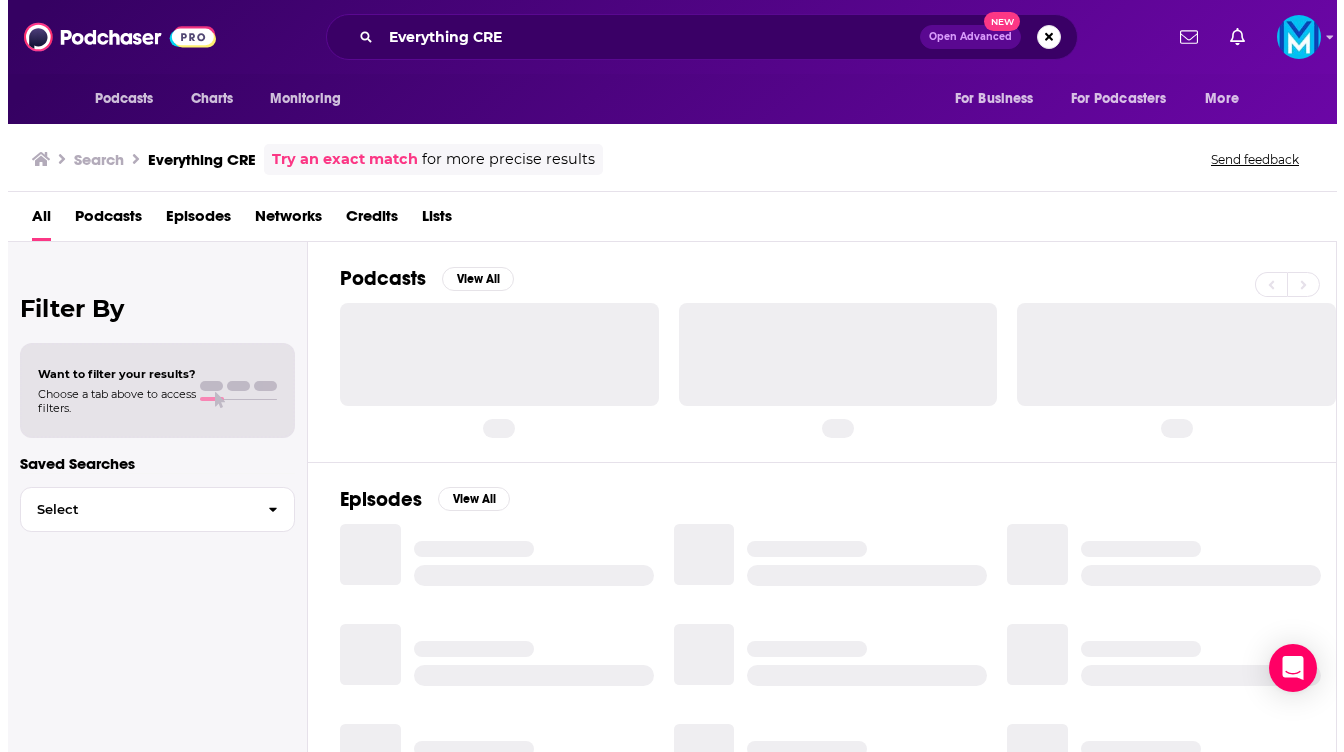scroll, scrollTop: 0, scrollLeft: 0, axis: both 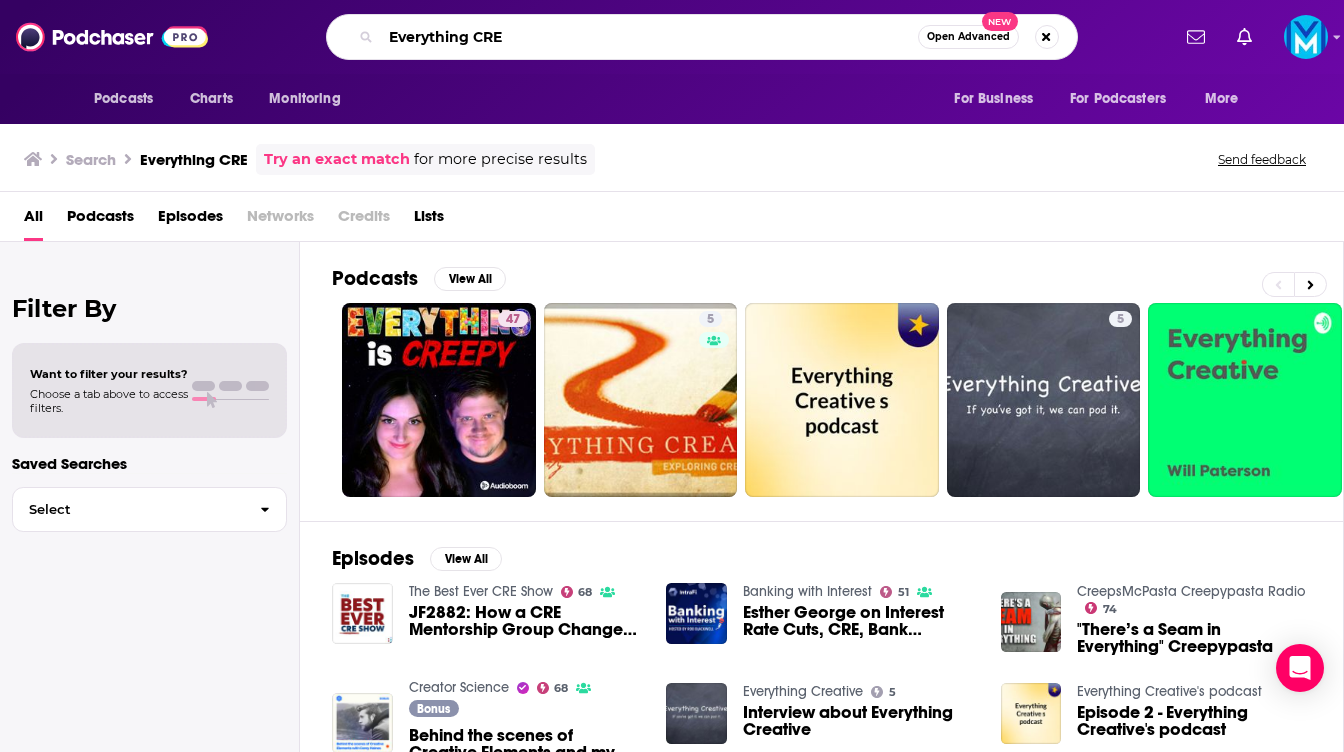 drag, startPoint x: 540, startPoint y: 42, endPoint x: 353, endPoint y: 42, distance: 187 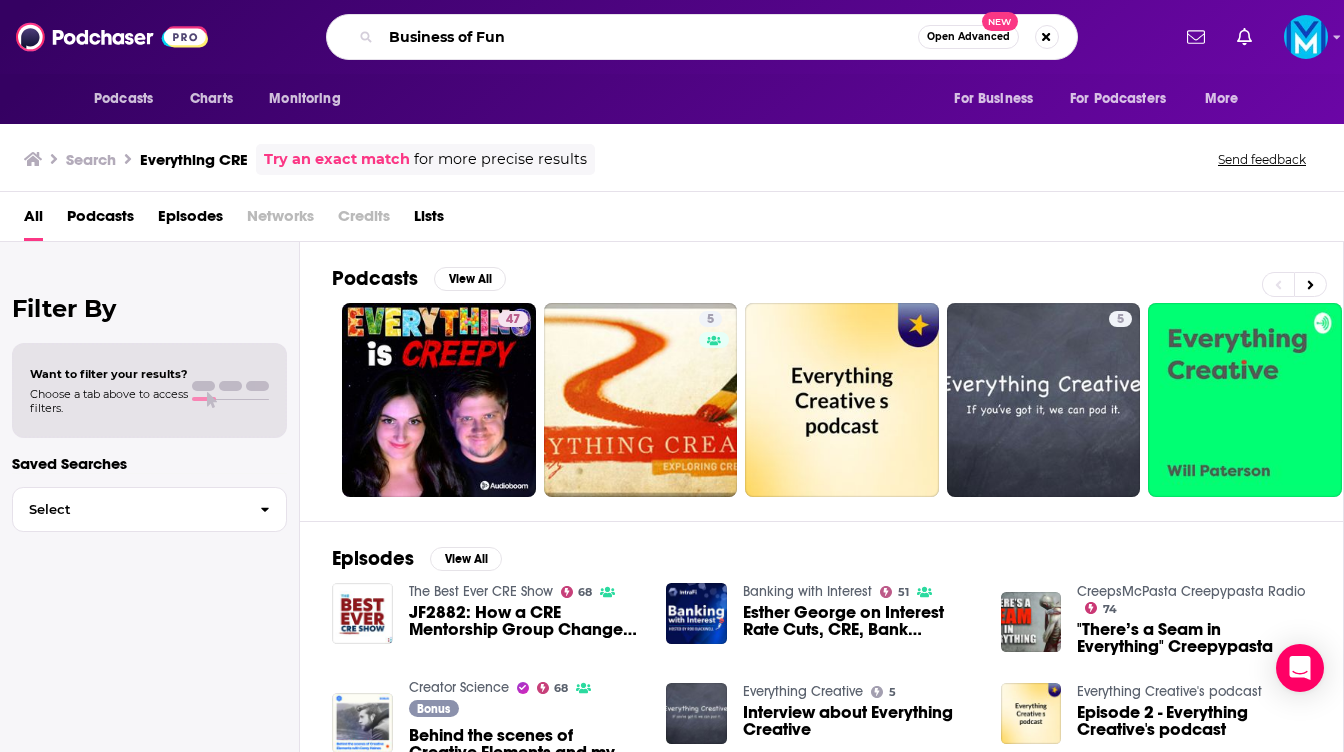 type on "Business of Fun" 